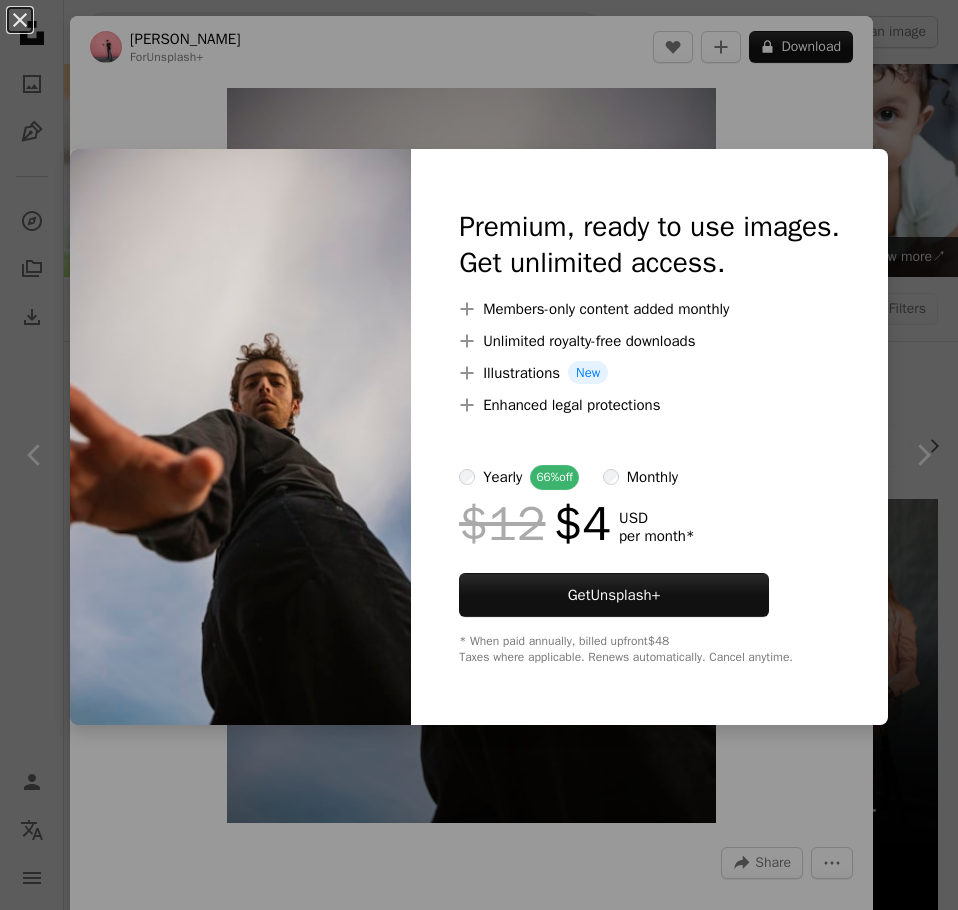scroll, scrollTop: 11094, scrollLeft: 0, axis: vertical 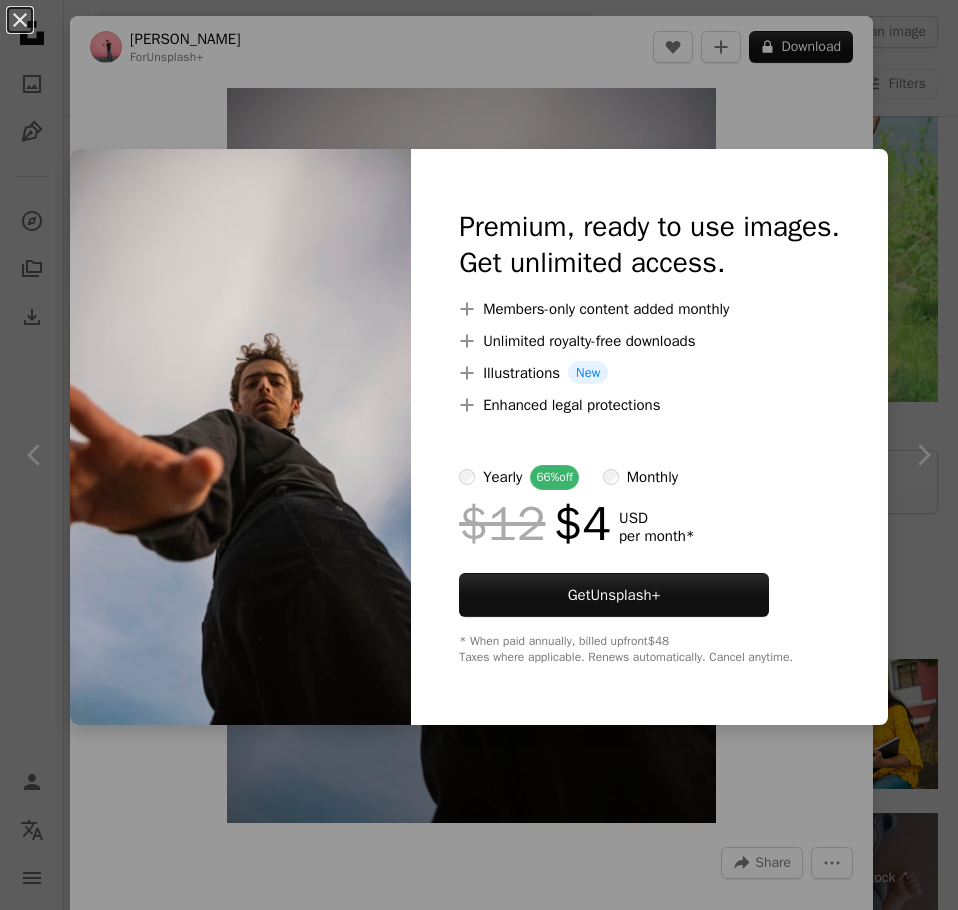 click on "Premium, ready to use images. Get unlimited access. A plus sign Members-only content added monthly A plus sign Unlimited royalty-free downloads A plus sign Illustrations  New A plus sign Enhanced legal protections yearly 66%  off monthly $12   $4 USD per month * Get  Unsplash+ * When paid annually, billed upfront  $48 Taxes where applicable. Renews automatically. Cancel anytime." at bounding box center (649, 437) 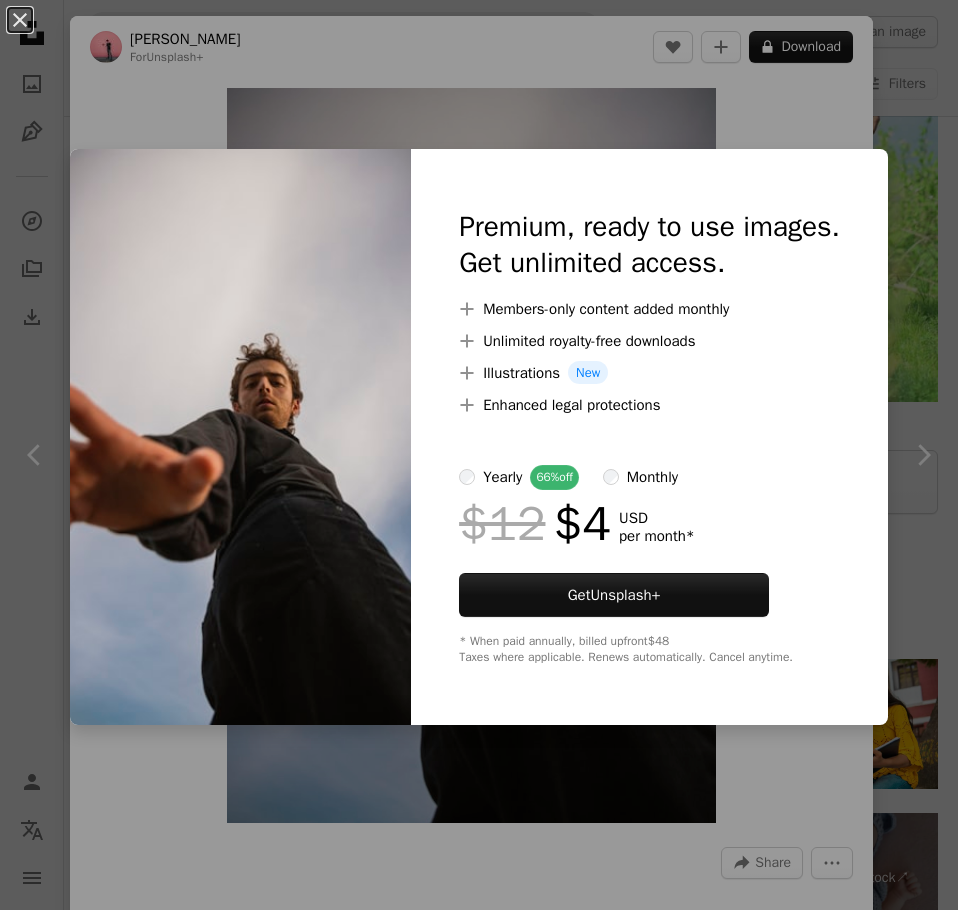 click on "An X shape Premium, ready to use images. Get unlimited access. A plus sign Members-only content added monthly A plus sign Unlimited royalty-free downloads A plus sign Illustrations  New A plus sign Enhanced legal protections yearly 66%  off monthly $12   $4 USD per month * Get  Unsplash+ * When paid annually, billed upfront  $48 Taxes where applicable. Renews automatically. Cancel anytime." at bounding box center (479, 455) 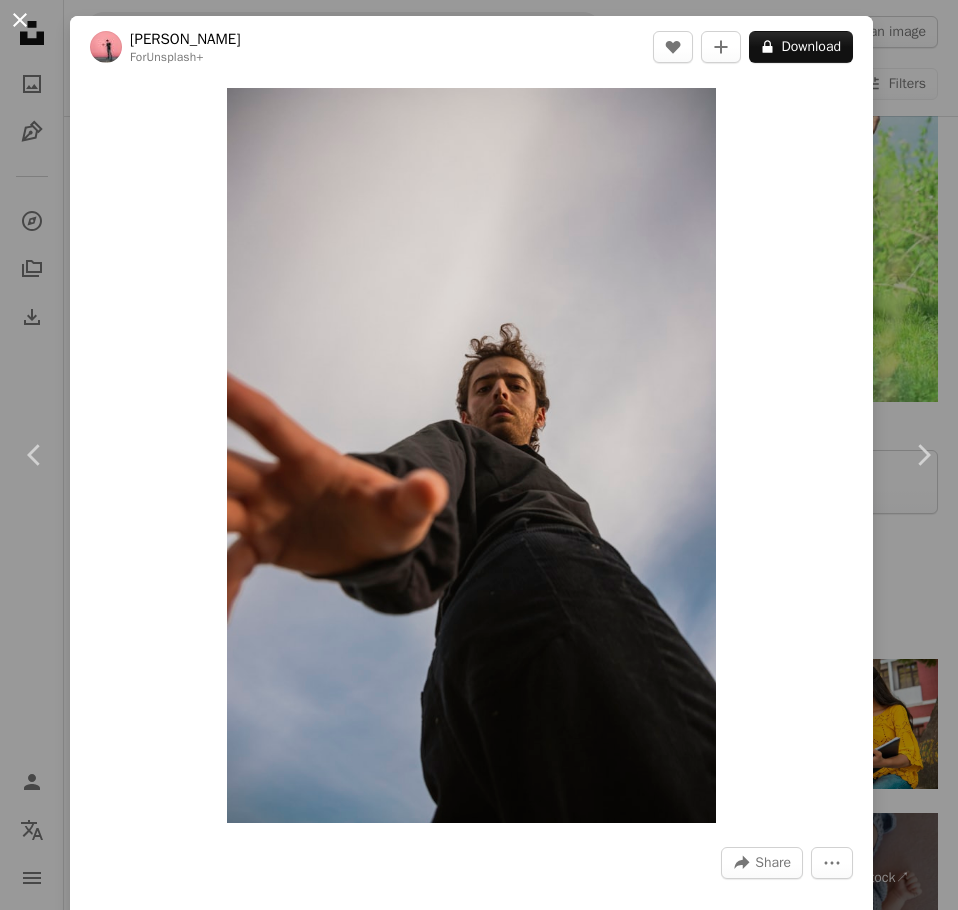 click on "An X shape" at bounding box center [20, 20] 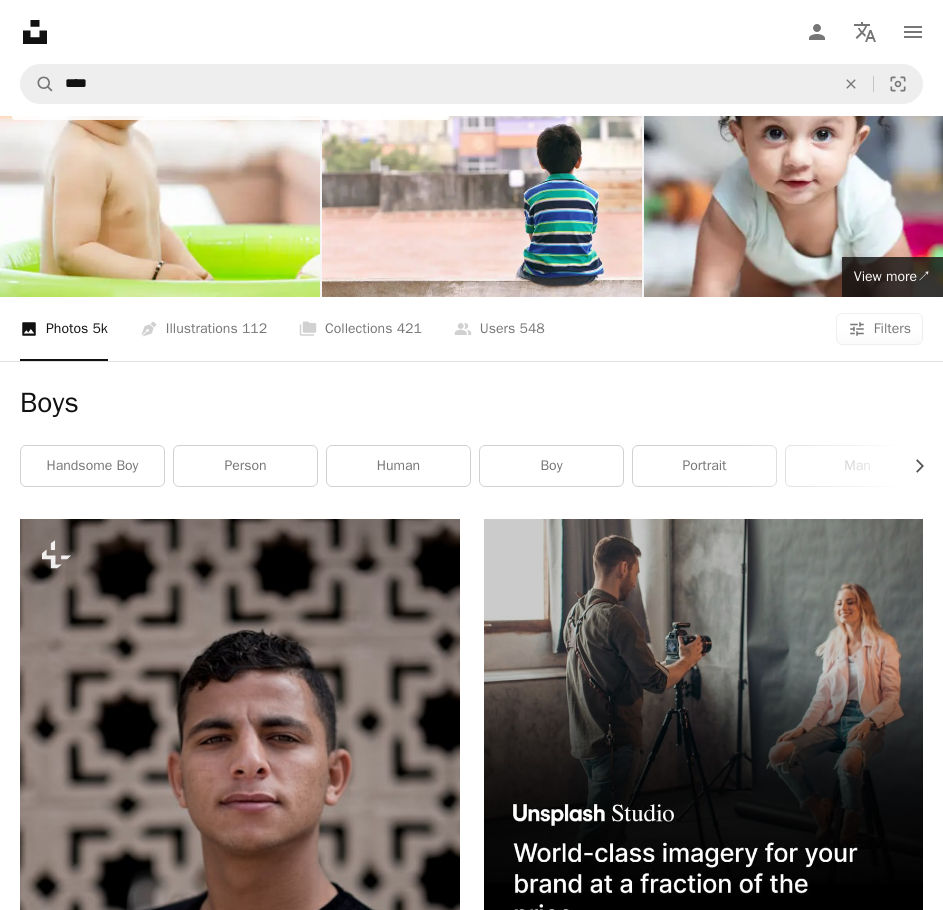 scroll, scrollTop: 0, scrollLeft: 0, axis: both 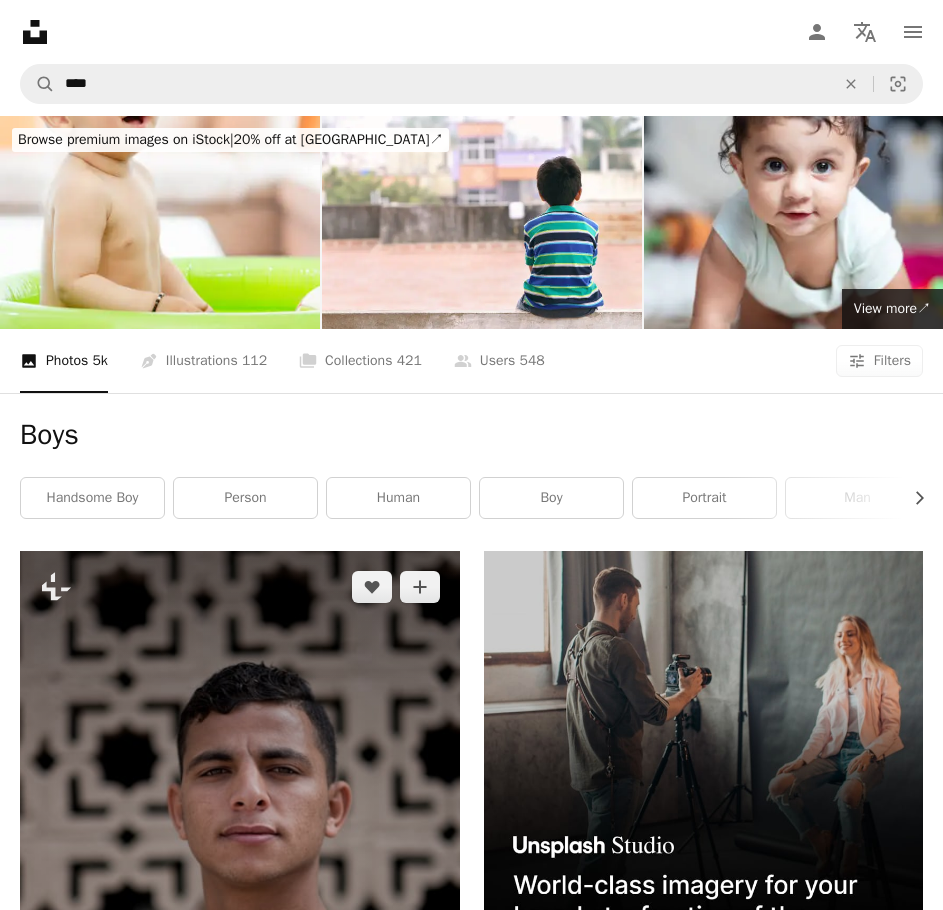 click at bounding box center [240, 880] 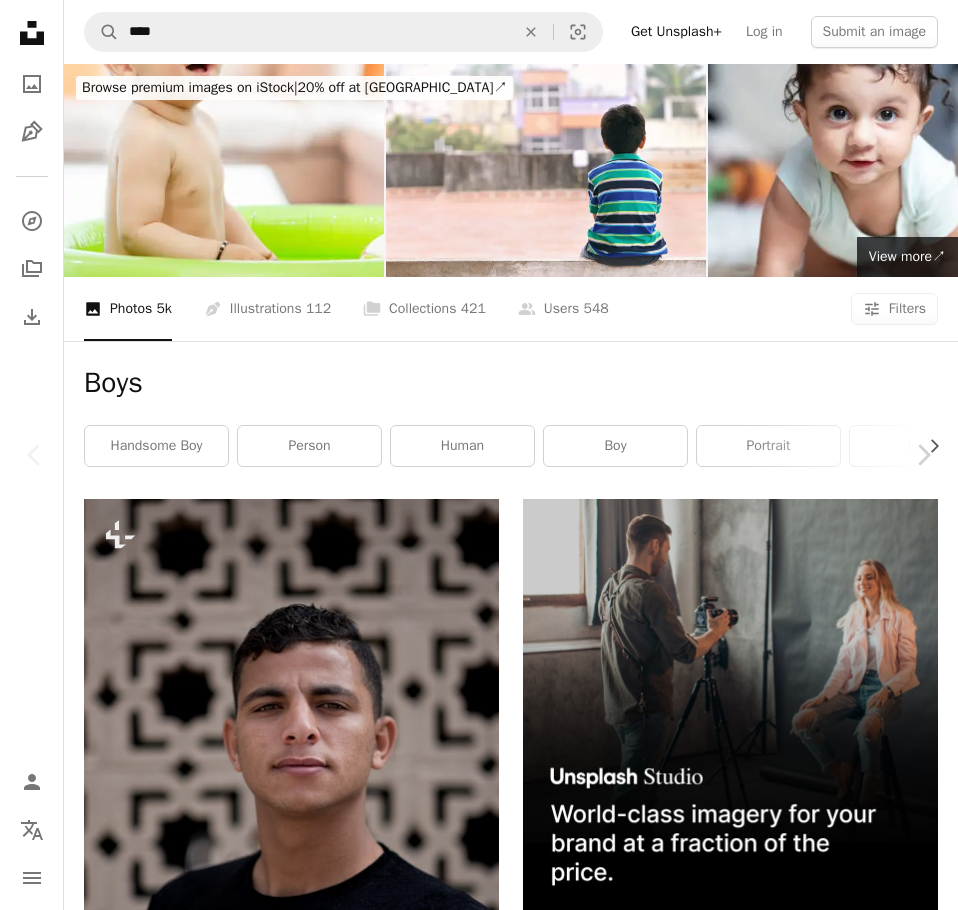 click on "An X shape" at bounding box center [20, 20] 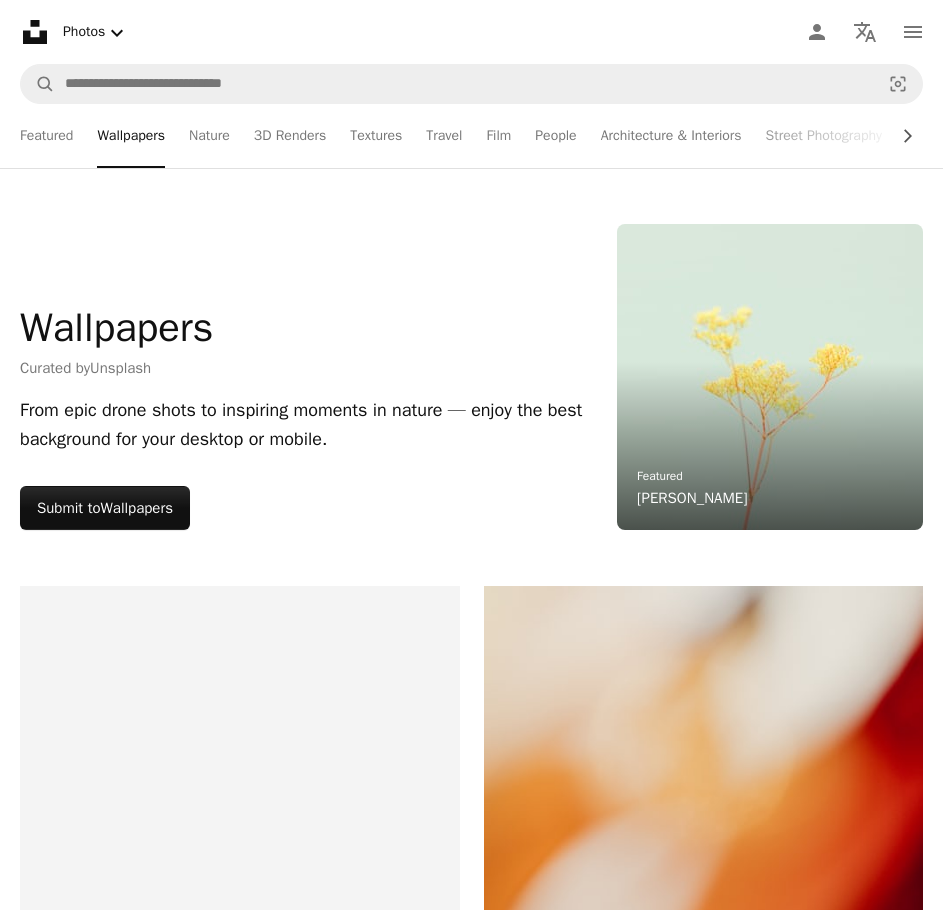 scroll, scrollTop: 1000, scrollLeft: 0, axis: vertical 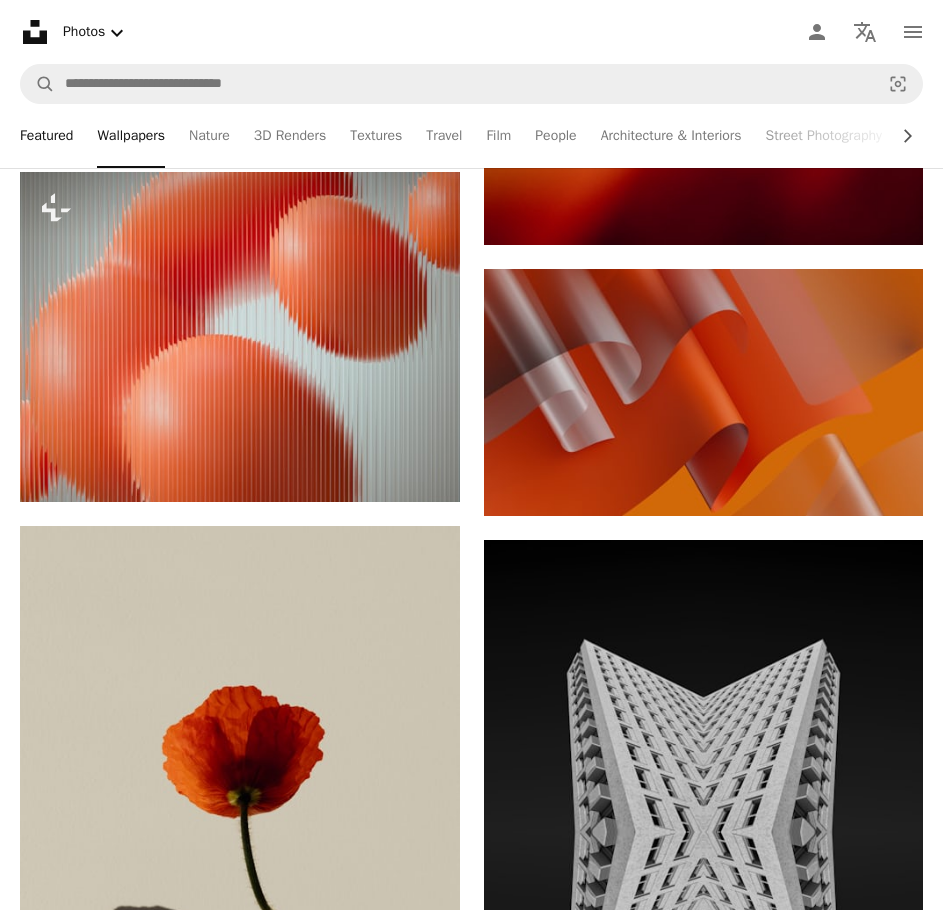 click on "Featured" at bounding box center (46, 136) 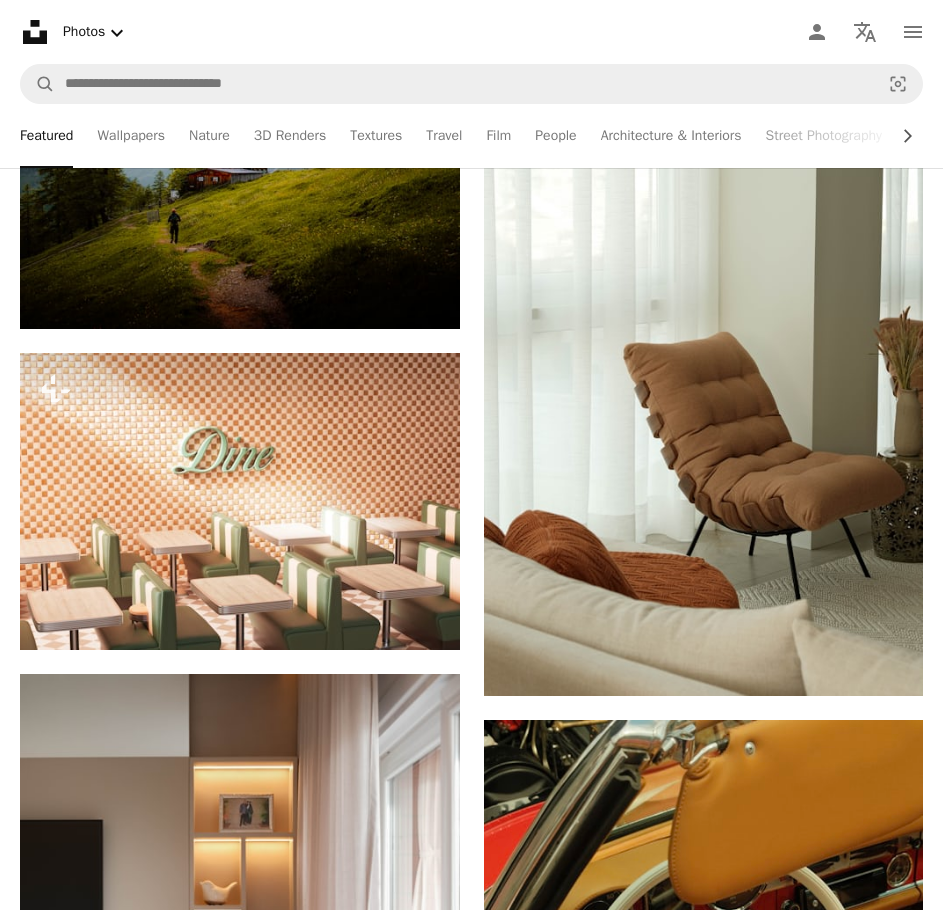 scroll, scrollTop: 1300, scrollLeft: 0, axis: vertical 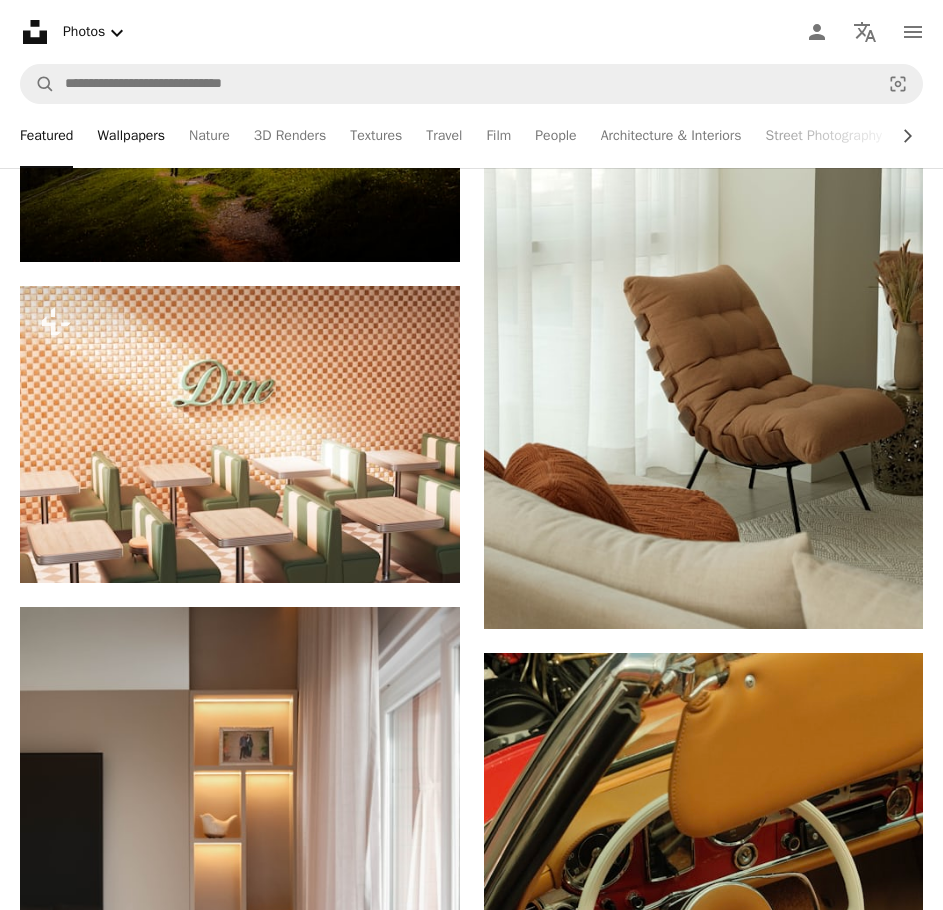 click on "Wallpapers" at bounding box center (131, 136) 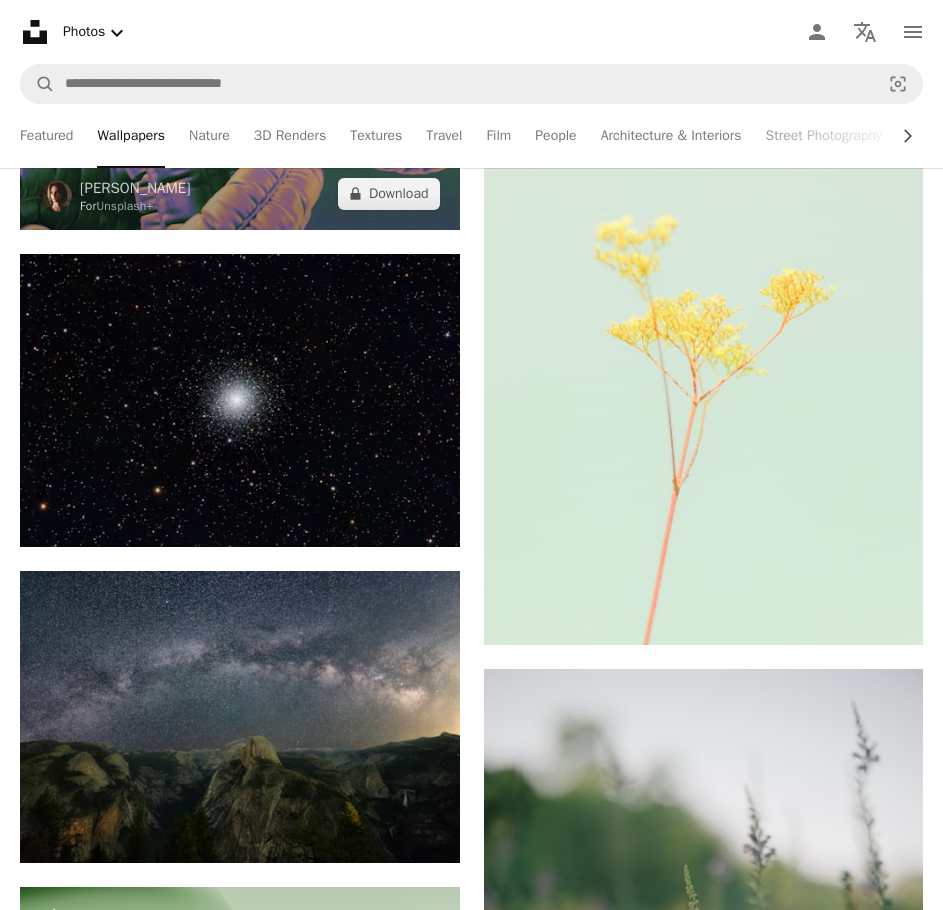 scroll, scrollTop: 2600, scrollLeft: 0, axis: vertical 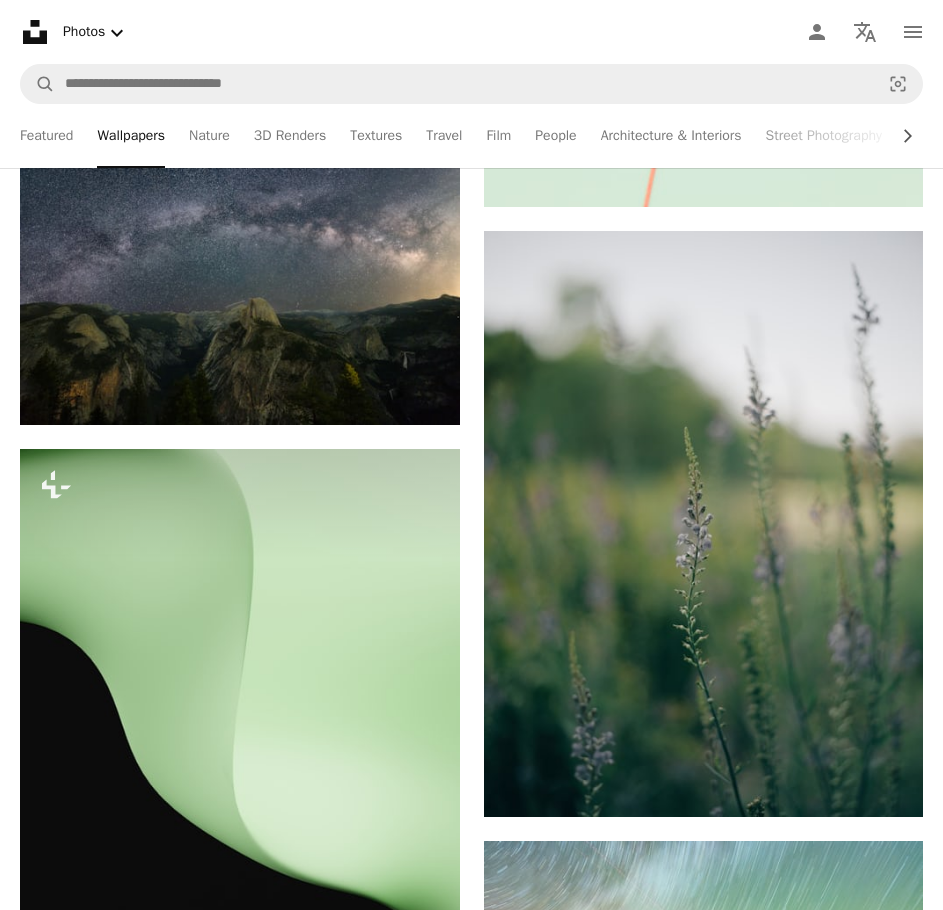 click on "Featured Wallpapers Nature 3D Renders Textures Travel Film People Architecture & Interiors Street Photography Experimental" at bounding box center (510, 136) 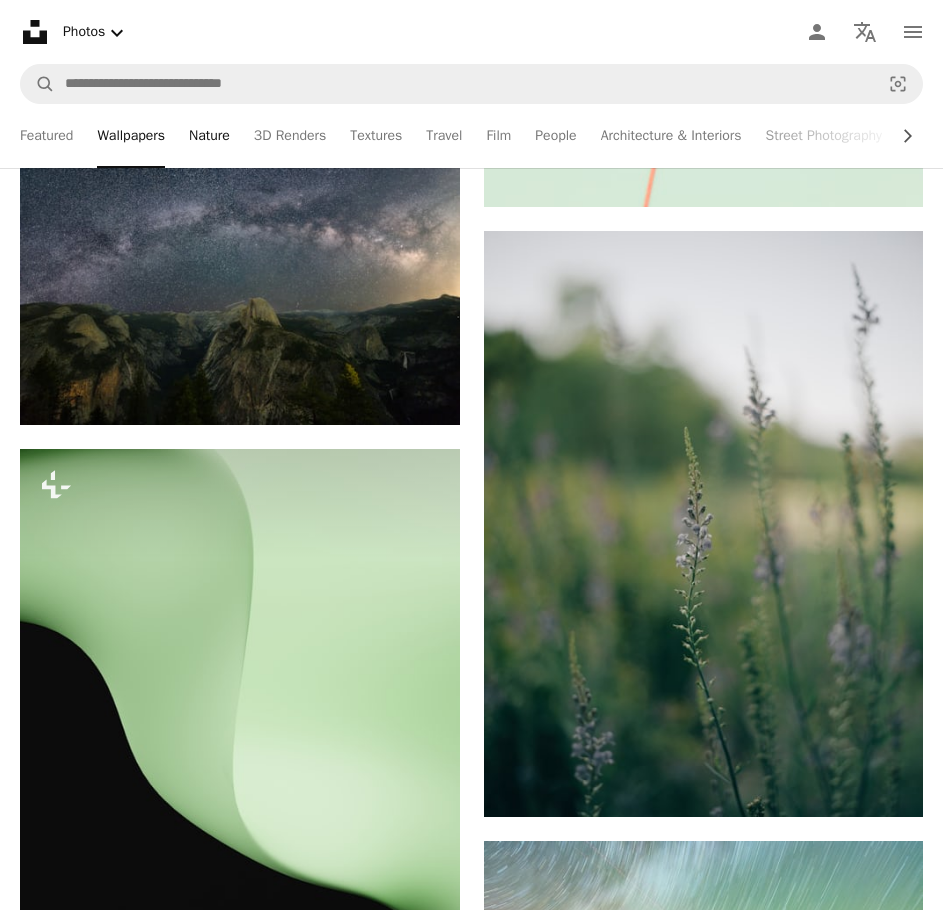 click on "Nature" at bounding box center (209, 136) 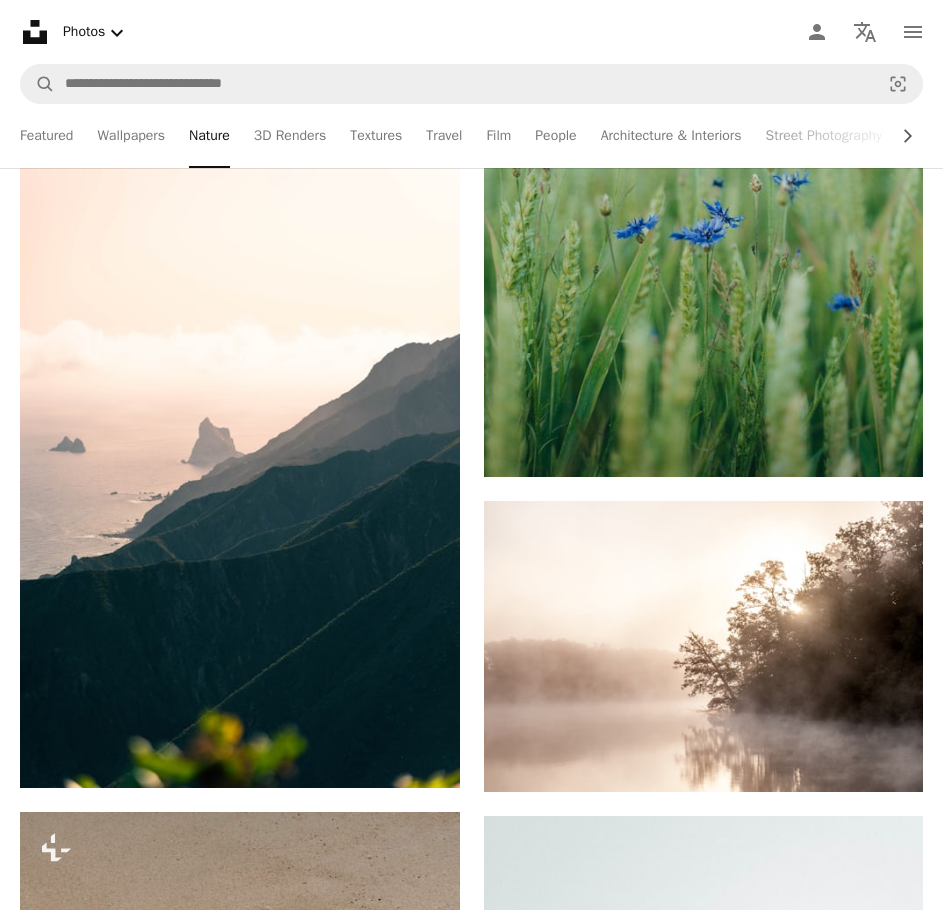 scroll, scrollTop: 3400, scrollLeft: 0, axis: vertical 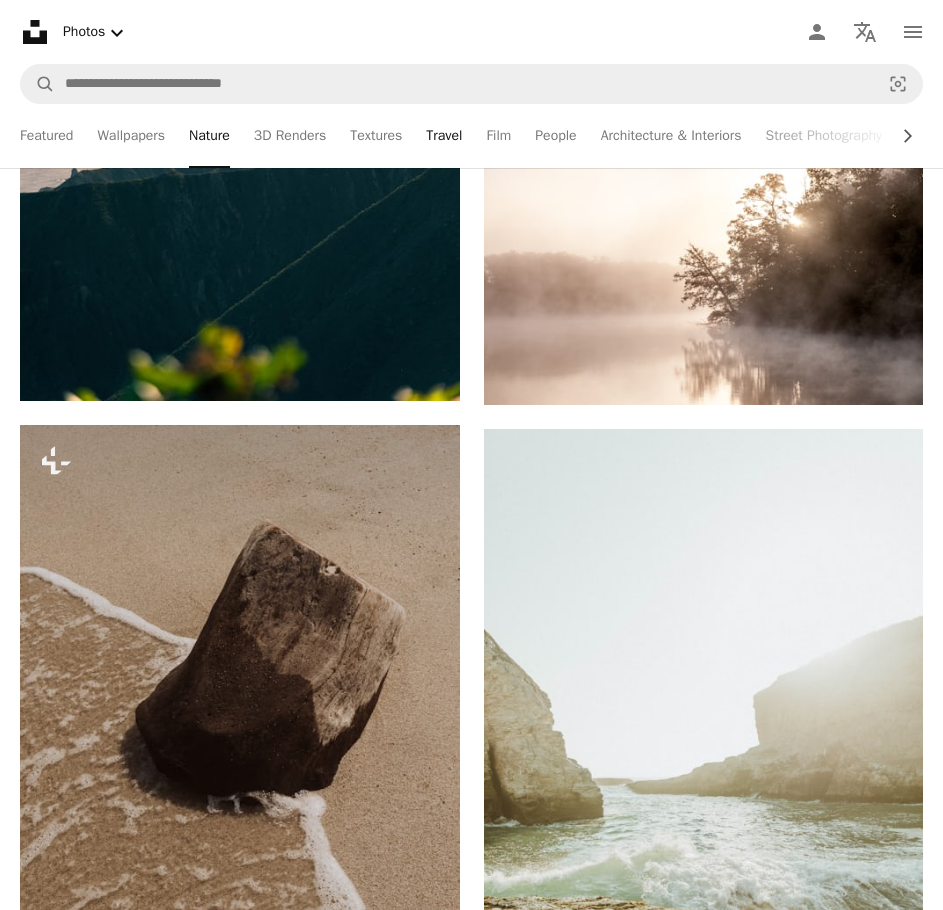 click on "Travel" at bounding box center (444, 136) 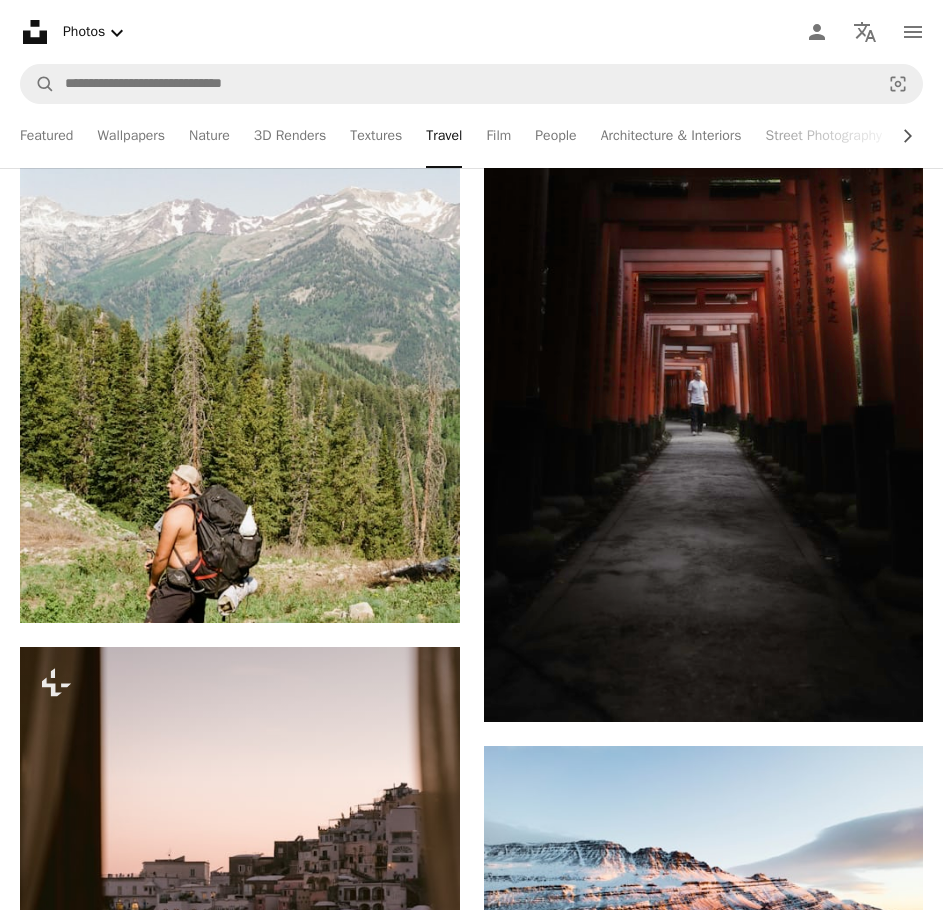 scroll, scrollTop: 1900, scrollLeft: 0, axis: vertical 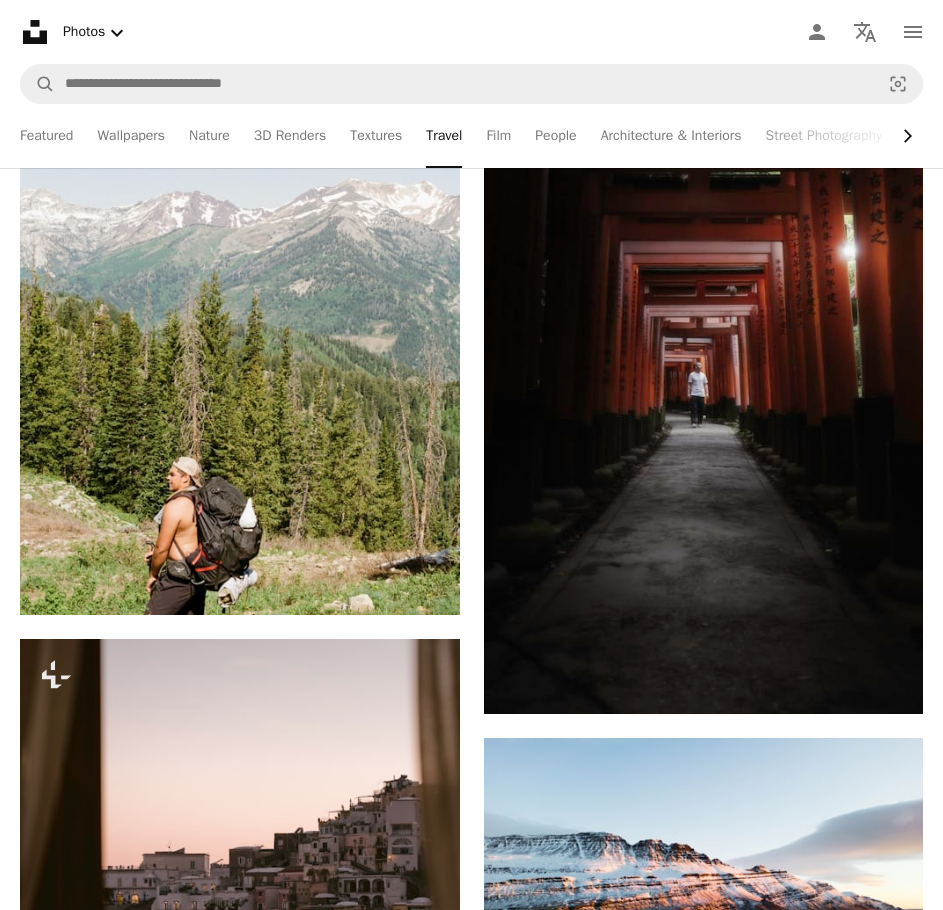 click on "Chevron right" 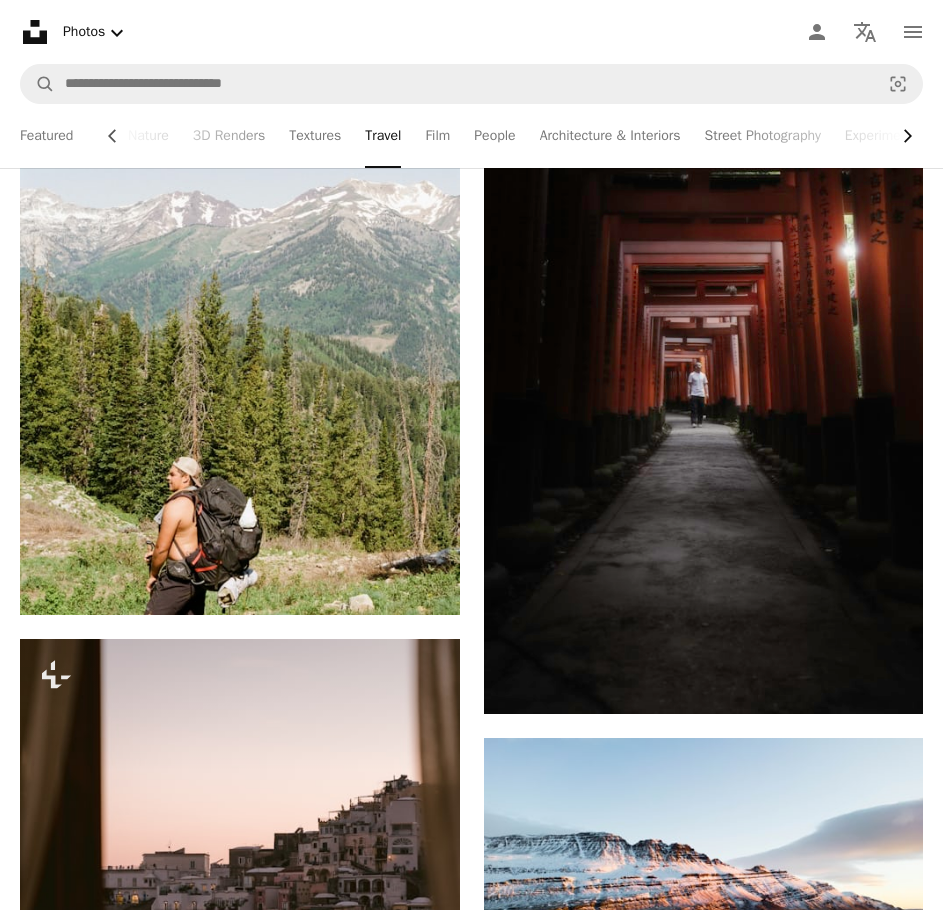 scroll, scrollTop: 0, scrollLeft: 159, axis: horizontal 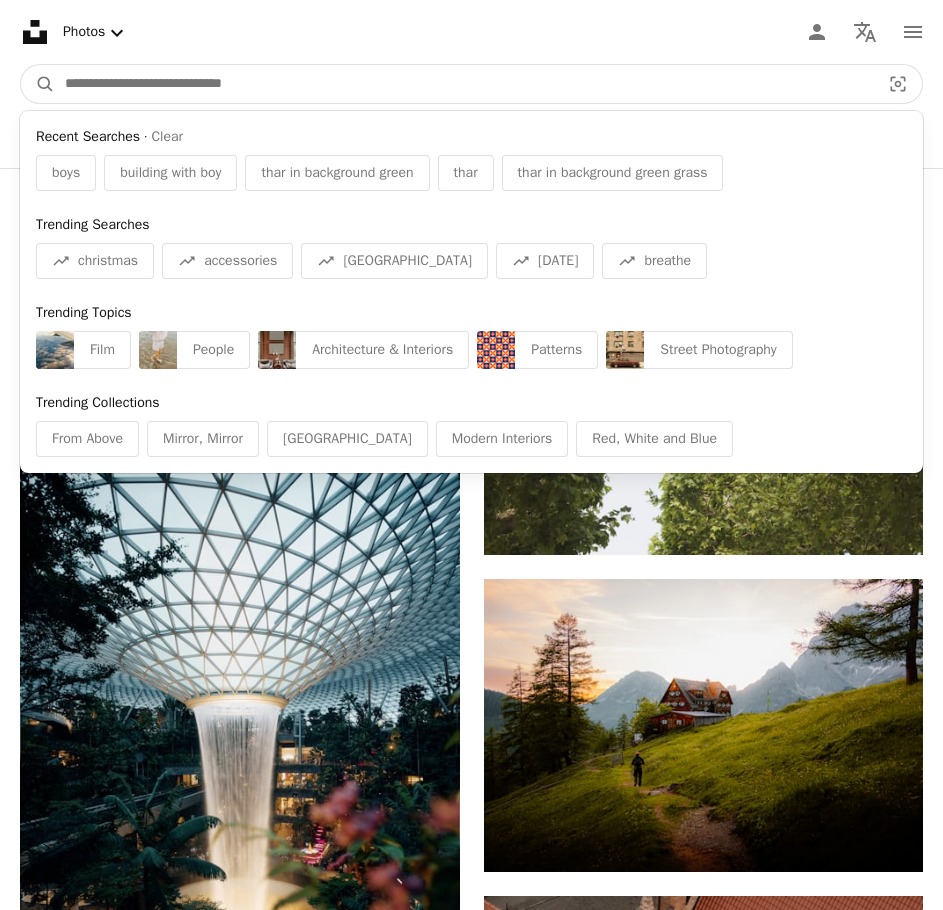 click at bounding box center [464, 84] 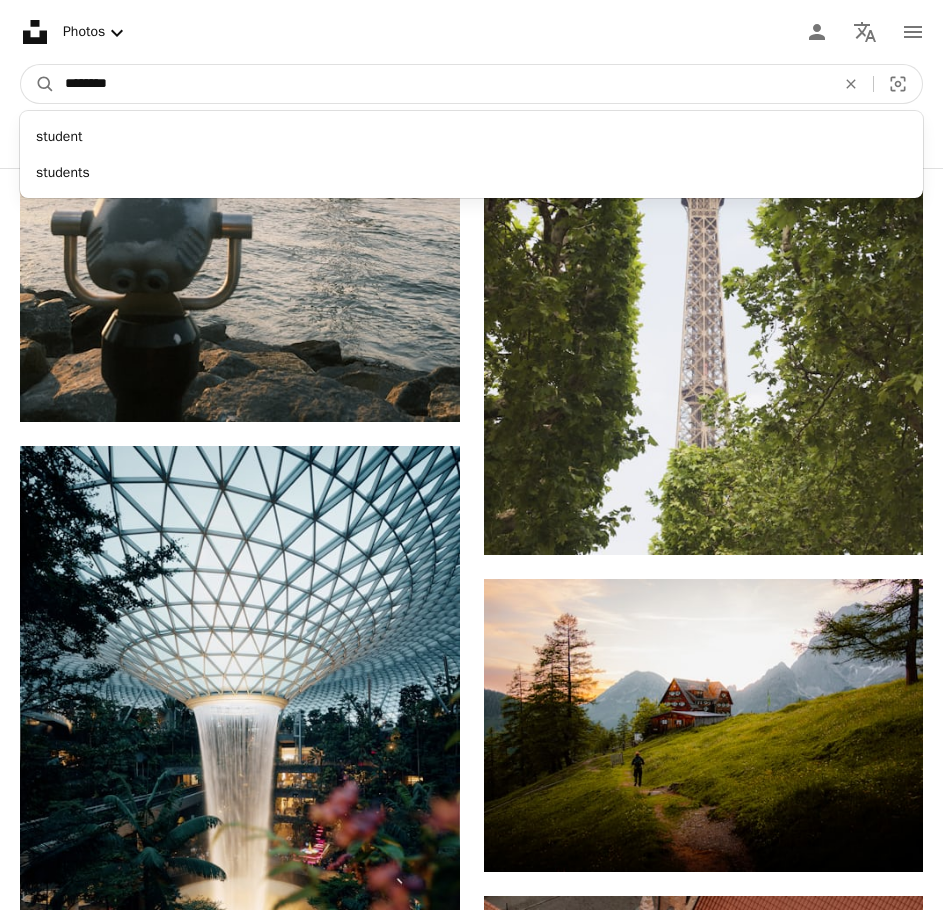 type on "*******" 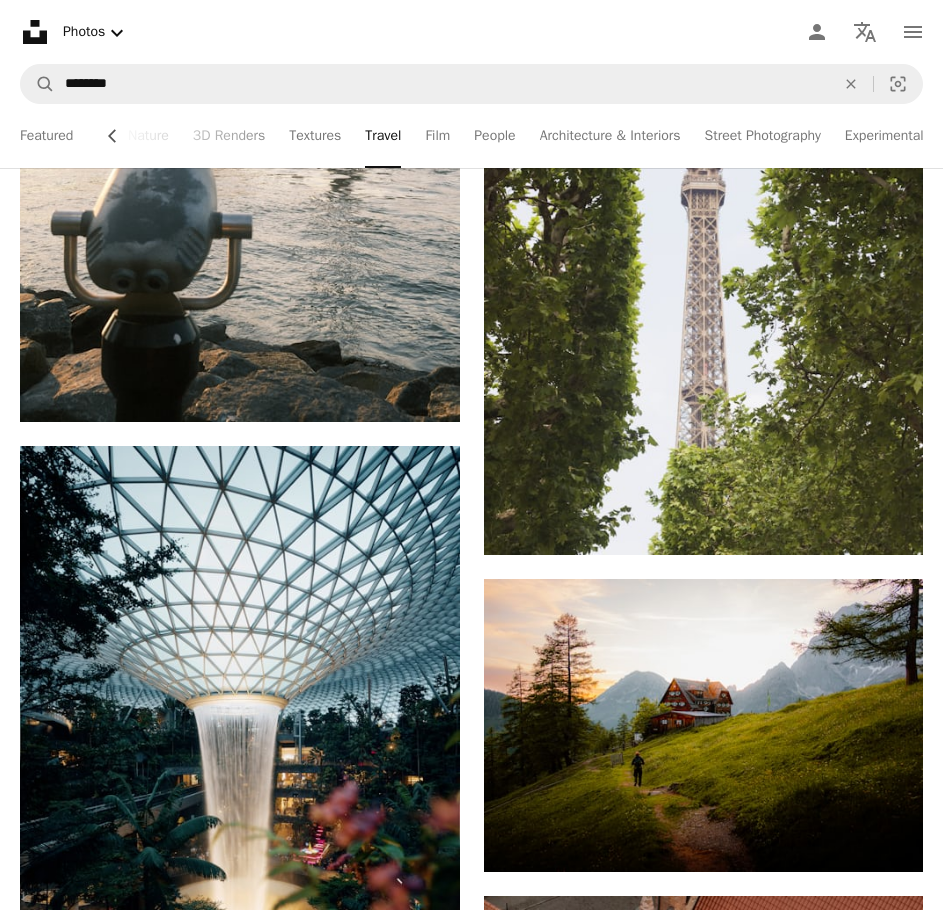 scroll, scrollTop: 0, scrollLeft: 0, axis: both 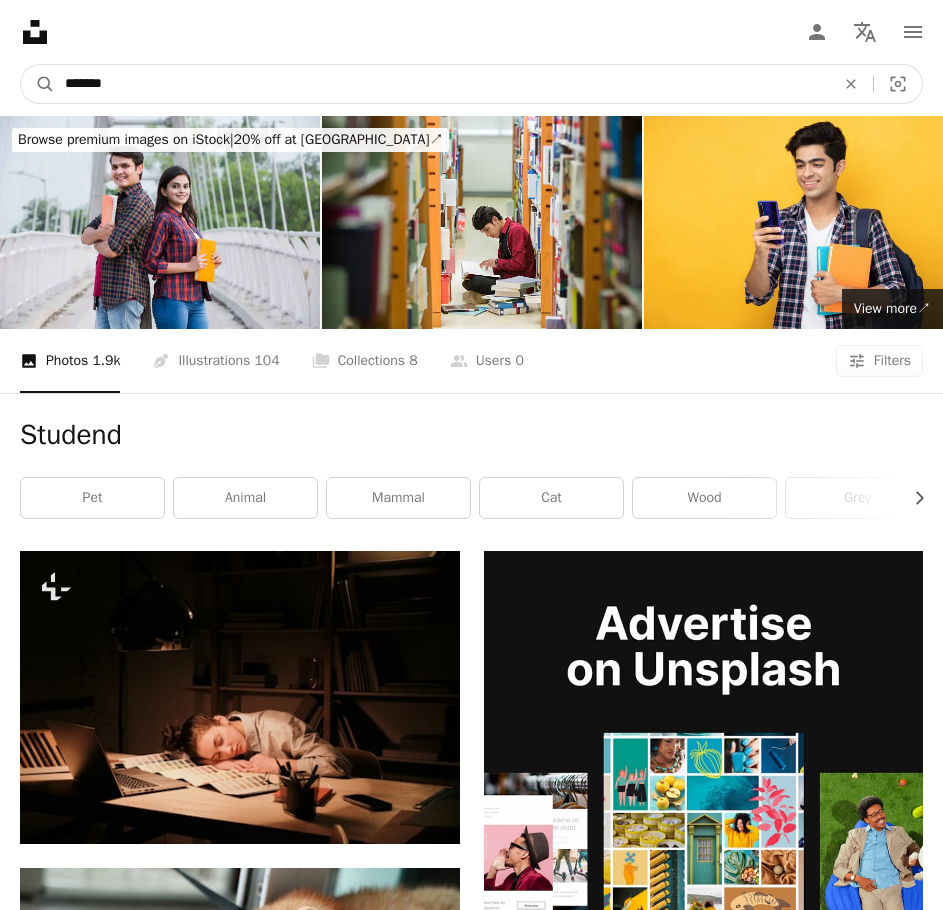 click on "*******" at bounding box center (442, 84) 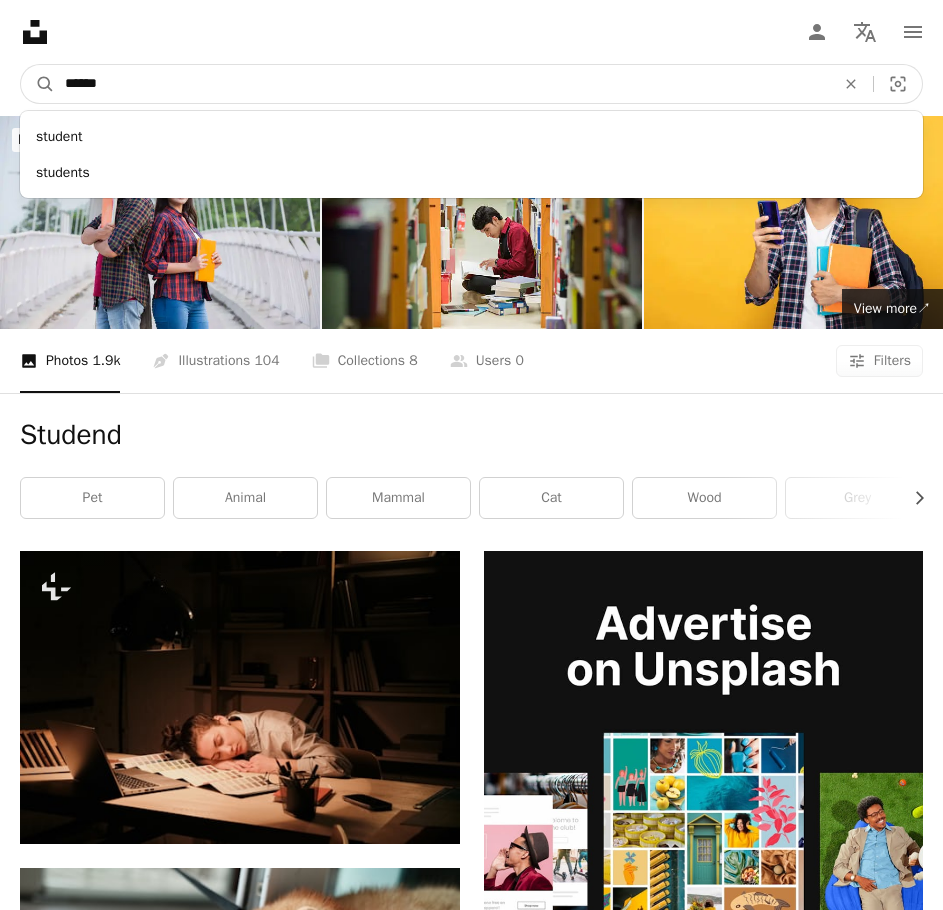 type on "*******" 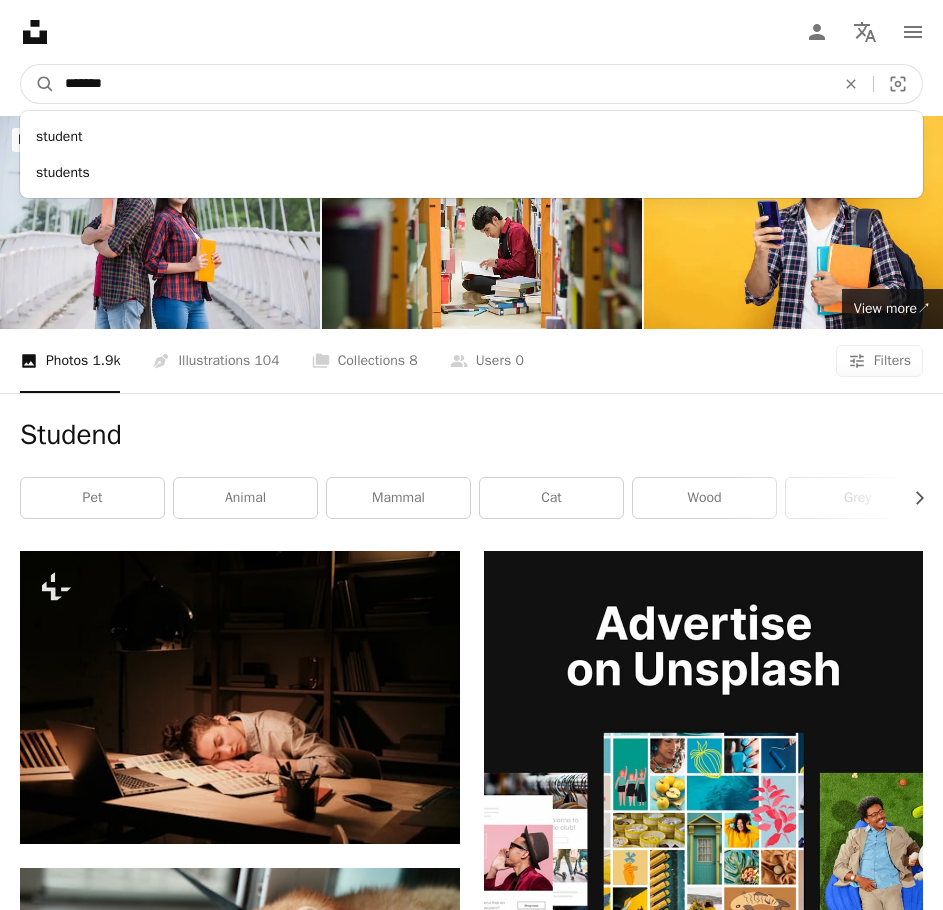 click on "A magnifying glass" at bounding box center (38, 84) 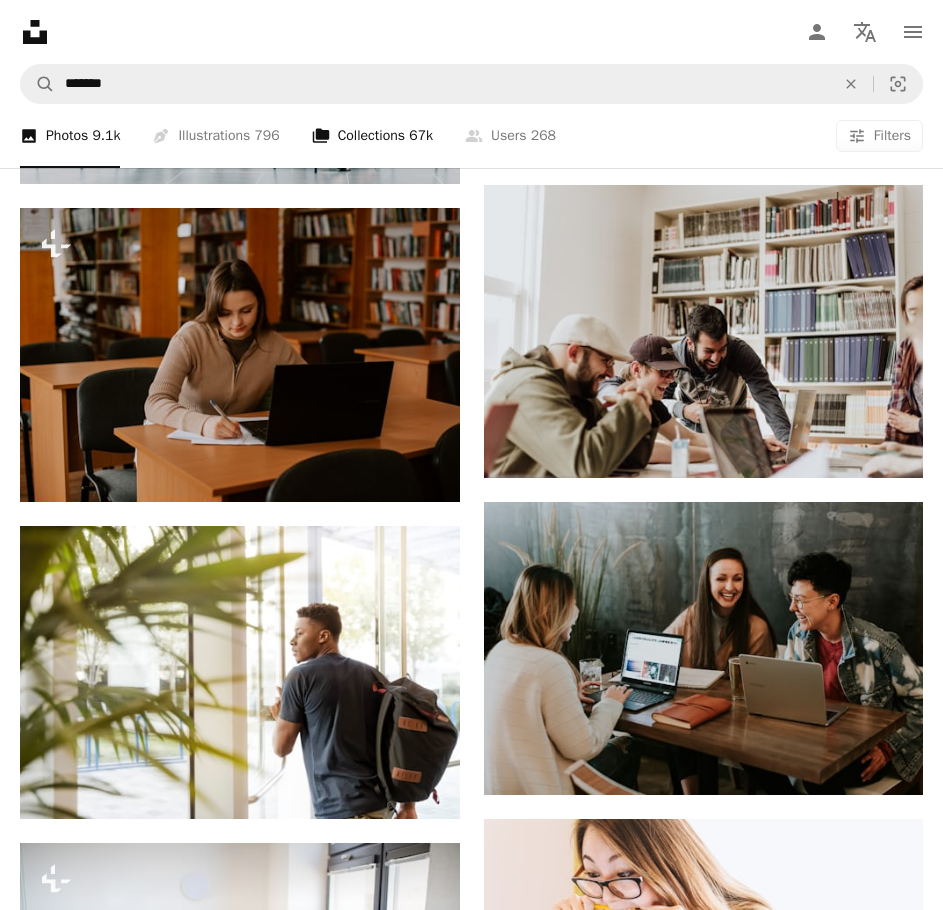 scroll, scrollTop: 2500, scrollLeft: 0, axis: vertical 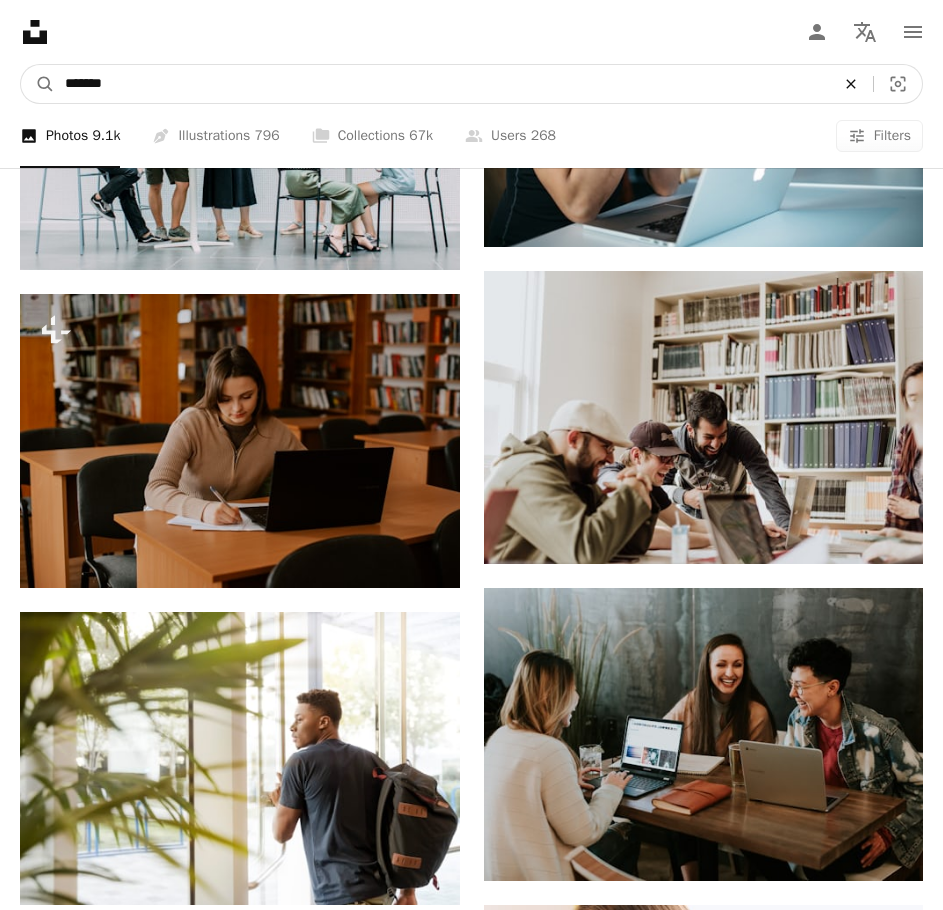 click on "An X shape" 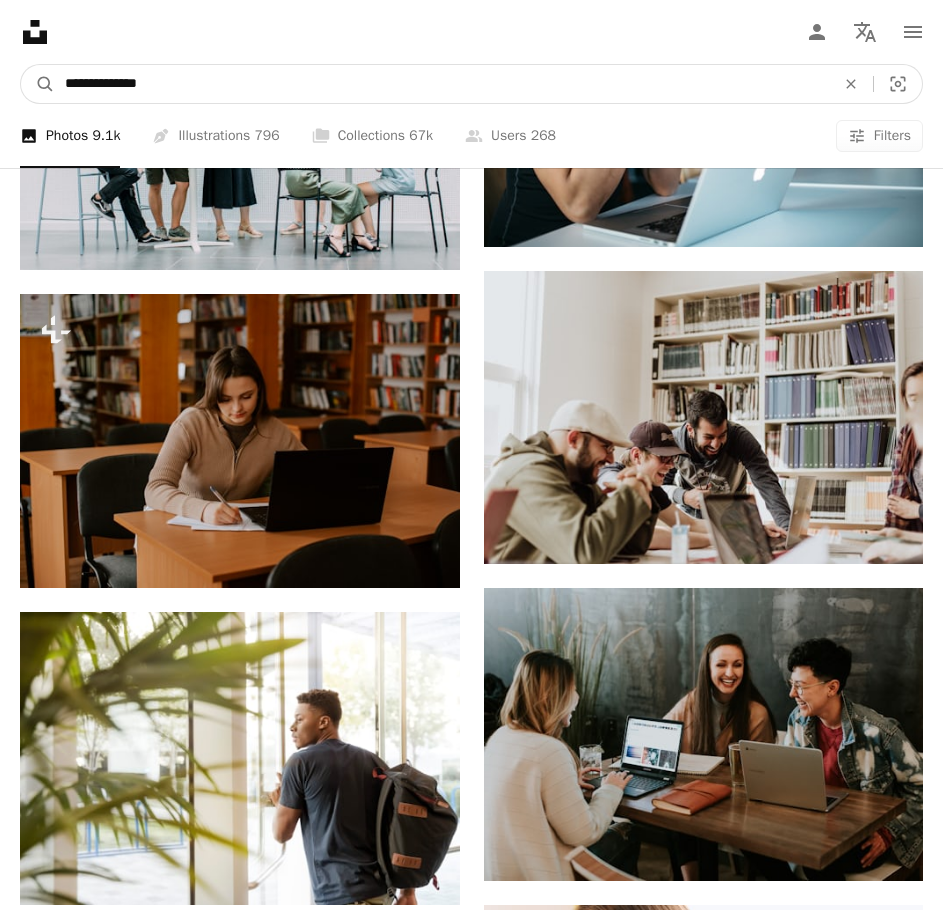 type on "**********" 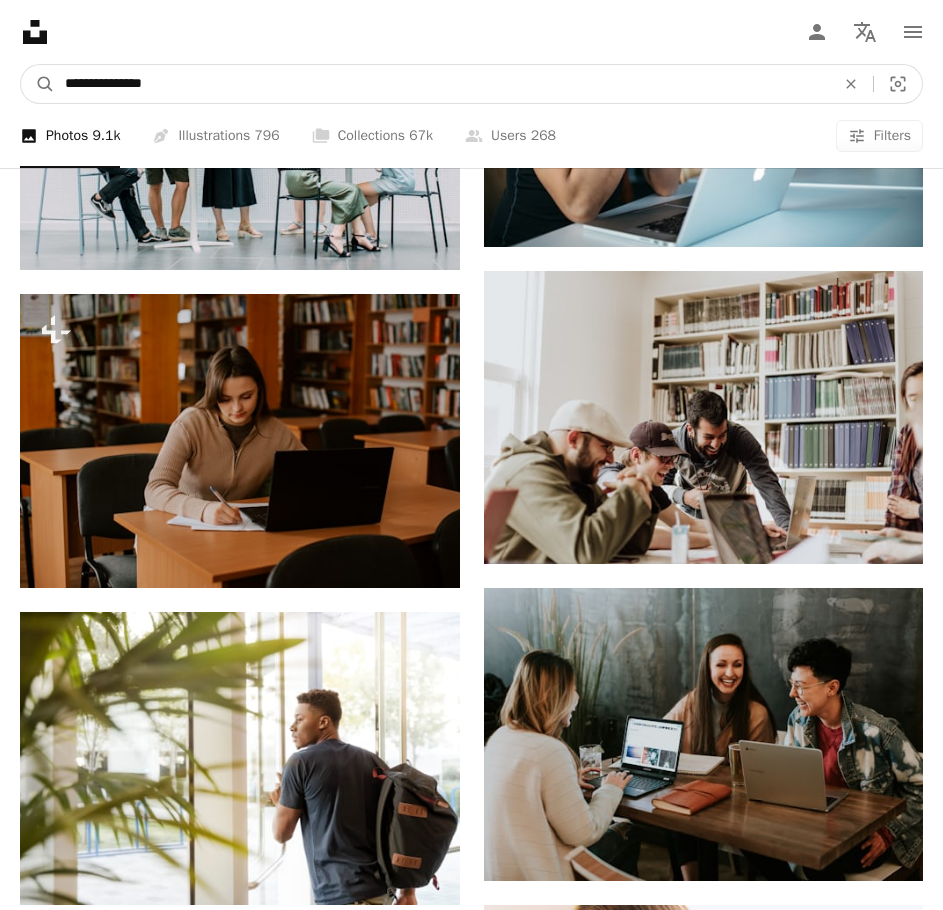 click on "A magnifying glass" at bounding box center [38, 84] 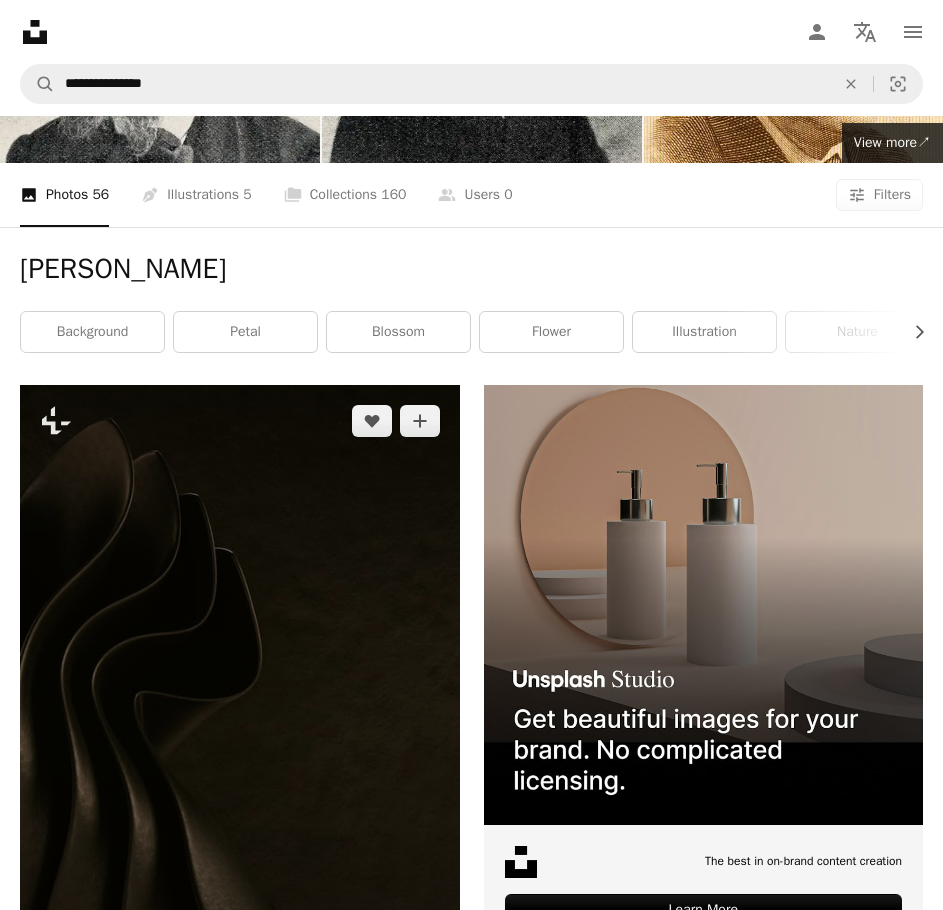 scroll, scrollTop: 0, scrollLeft: 0, axis: both 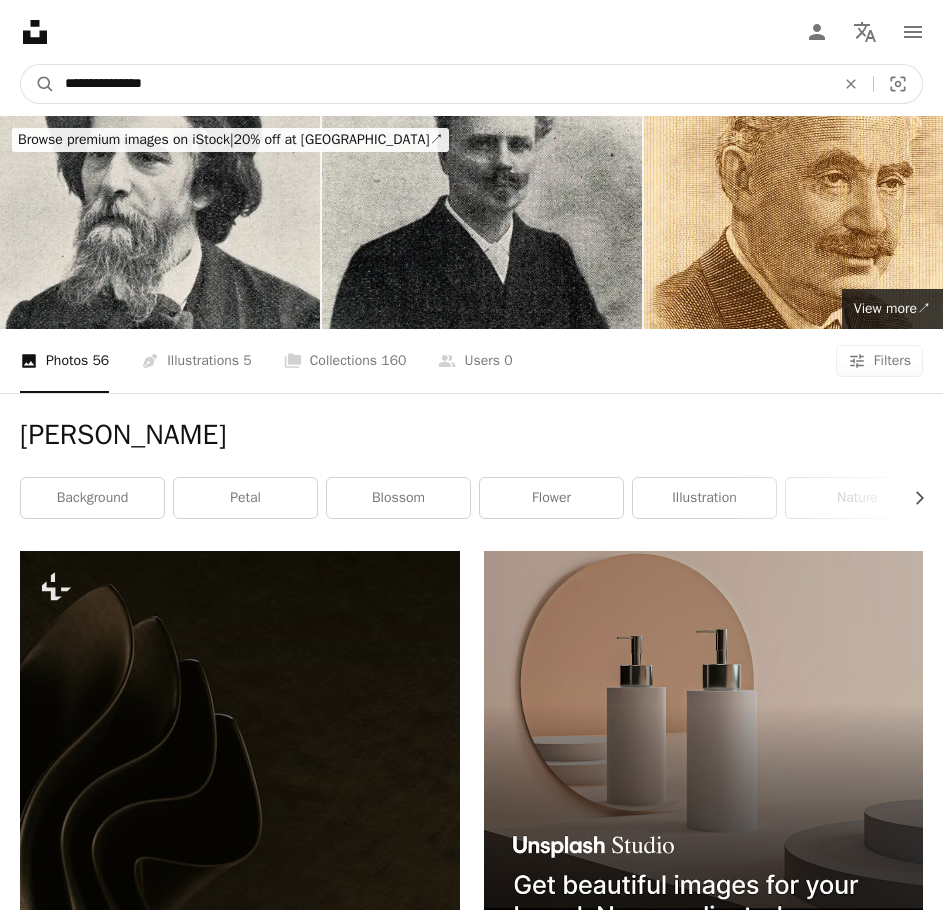 drag, startPoint x: 241, startPoint y: 35, endPoint x: -1, endPoint y: 47, distance: 242.29733 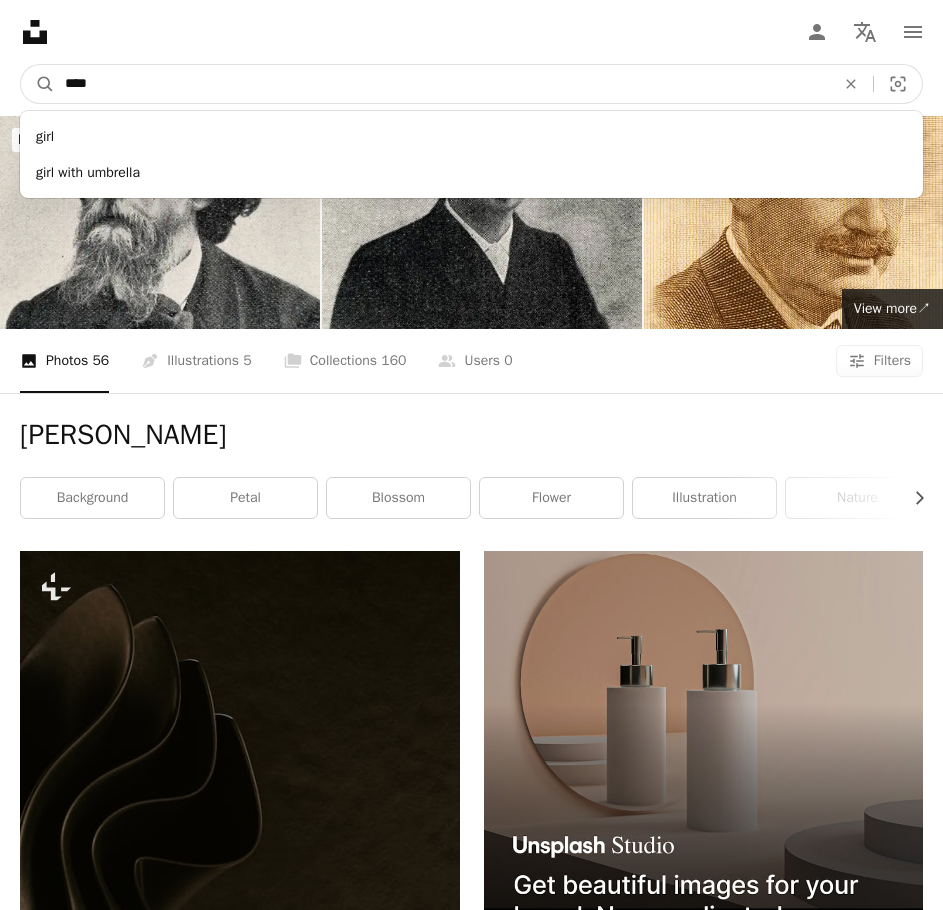 type on "****" 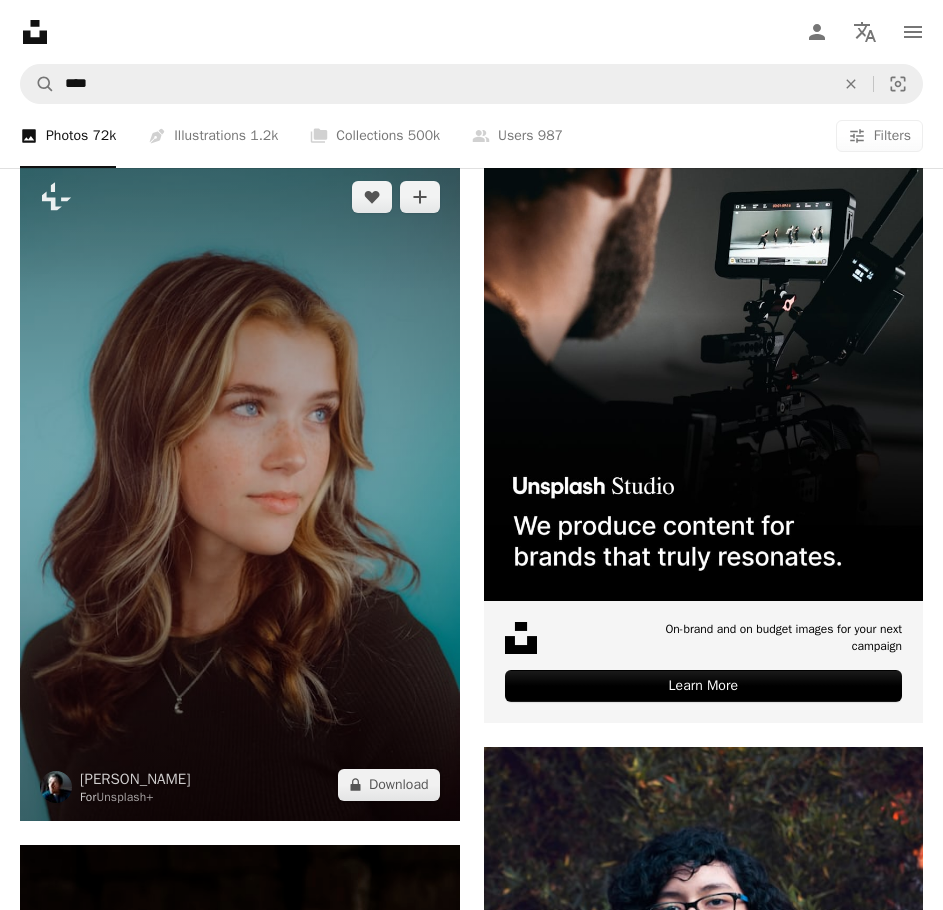 scroll, scrollTop: 400, scrollLeft: 0, axis: vertical 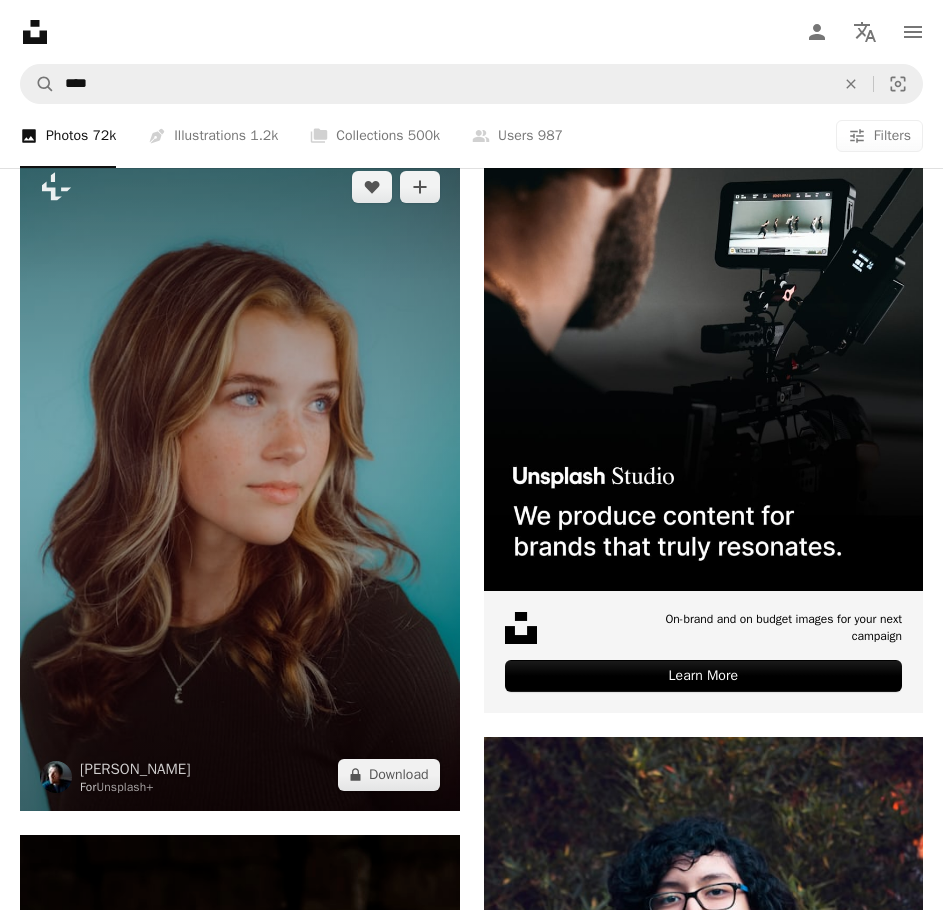 click at bounding box center (240, 480) 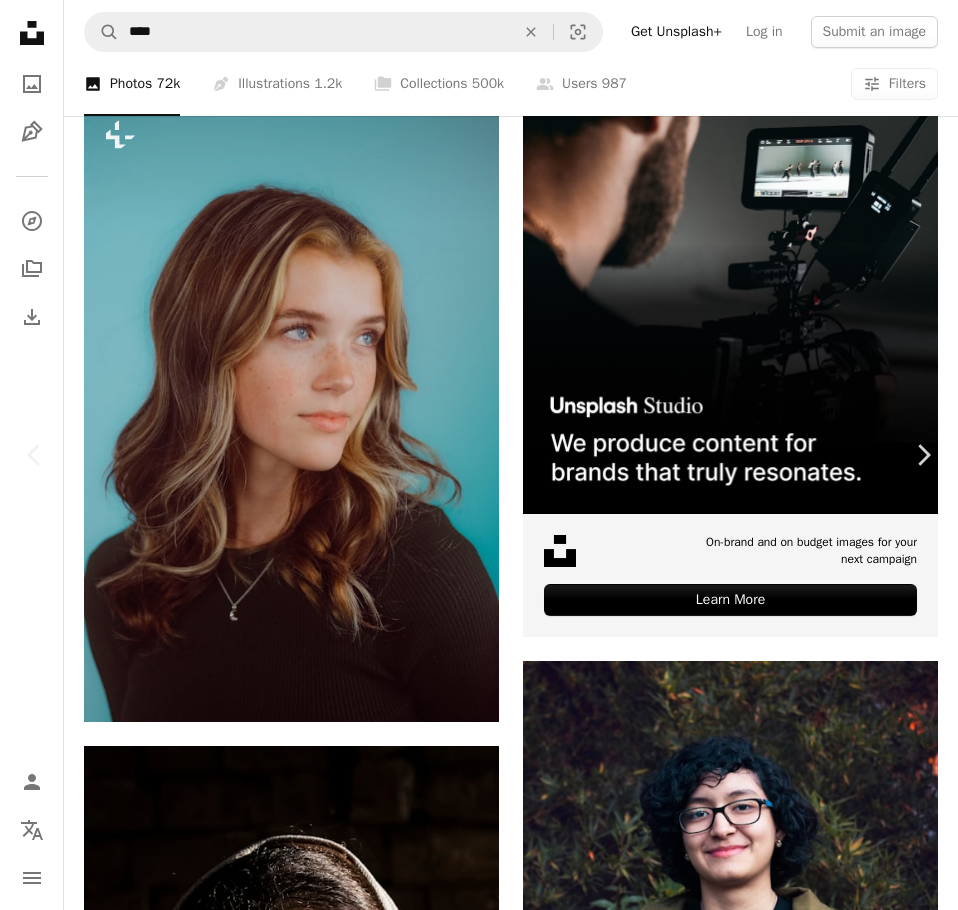 click on "An X shape" at bounding box center [20, 20] 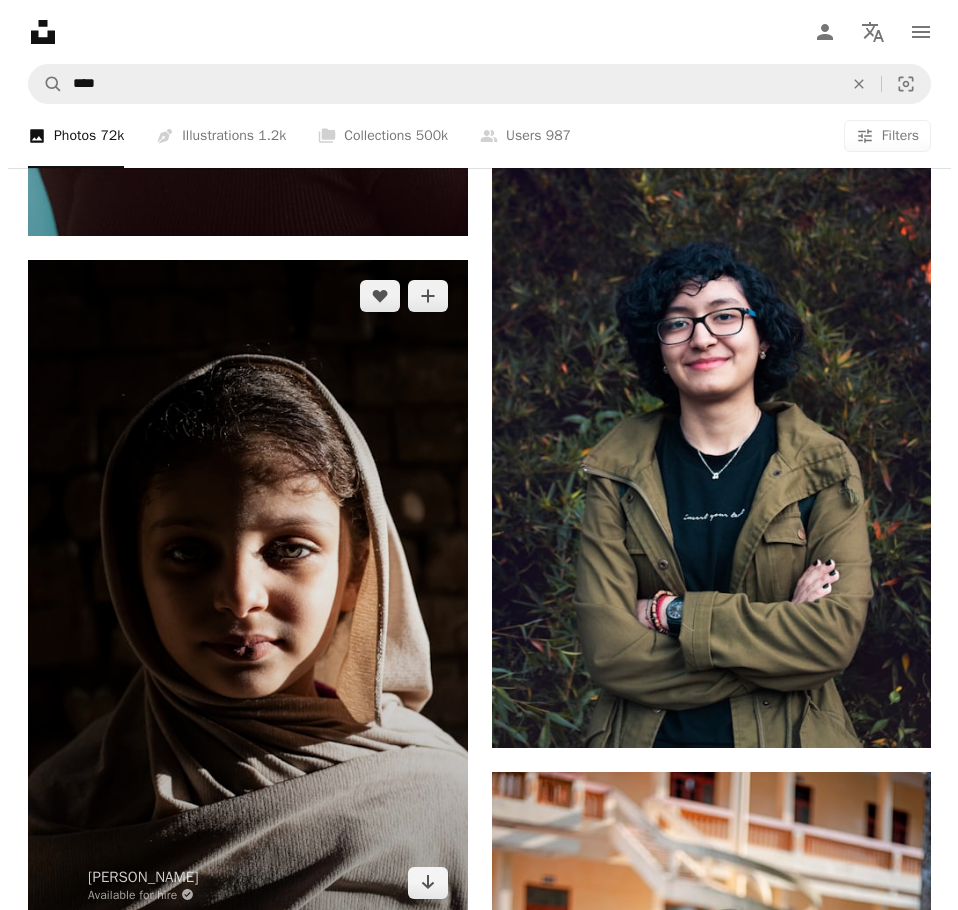 scroll, scrollTop: 1000, scrollLeft: 0, axis: vertical 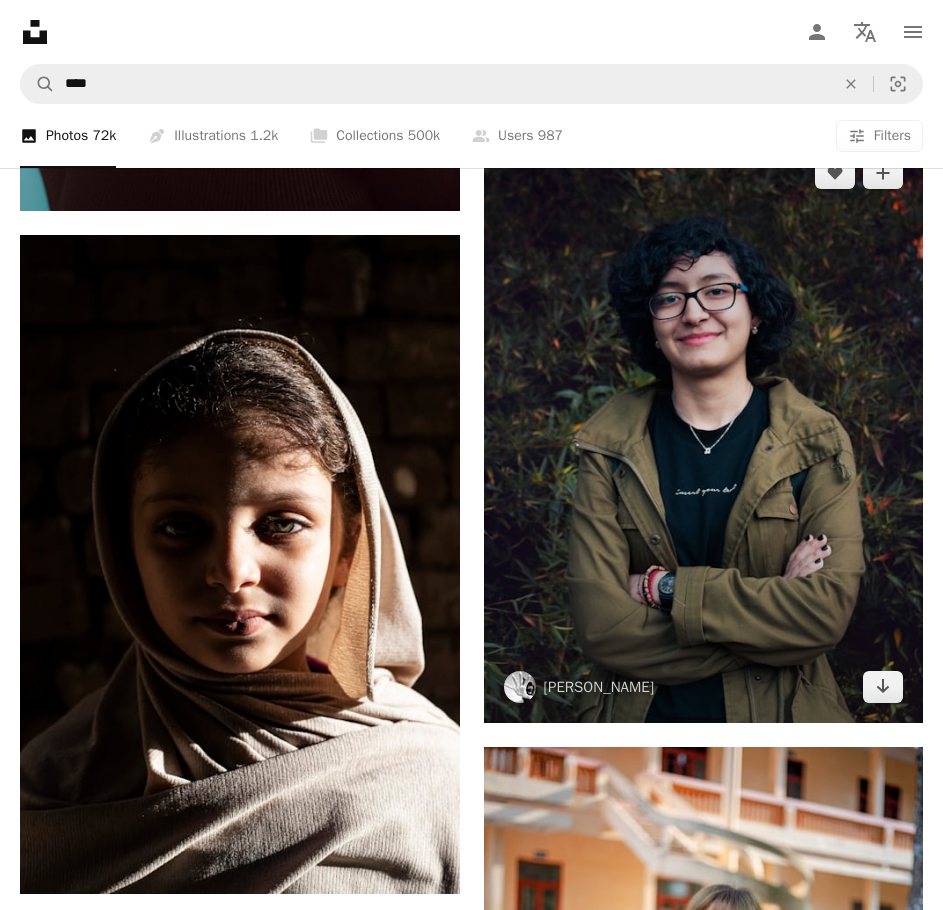 click at bounding box center (704, 429) 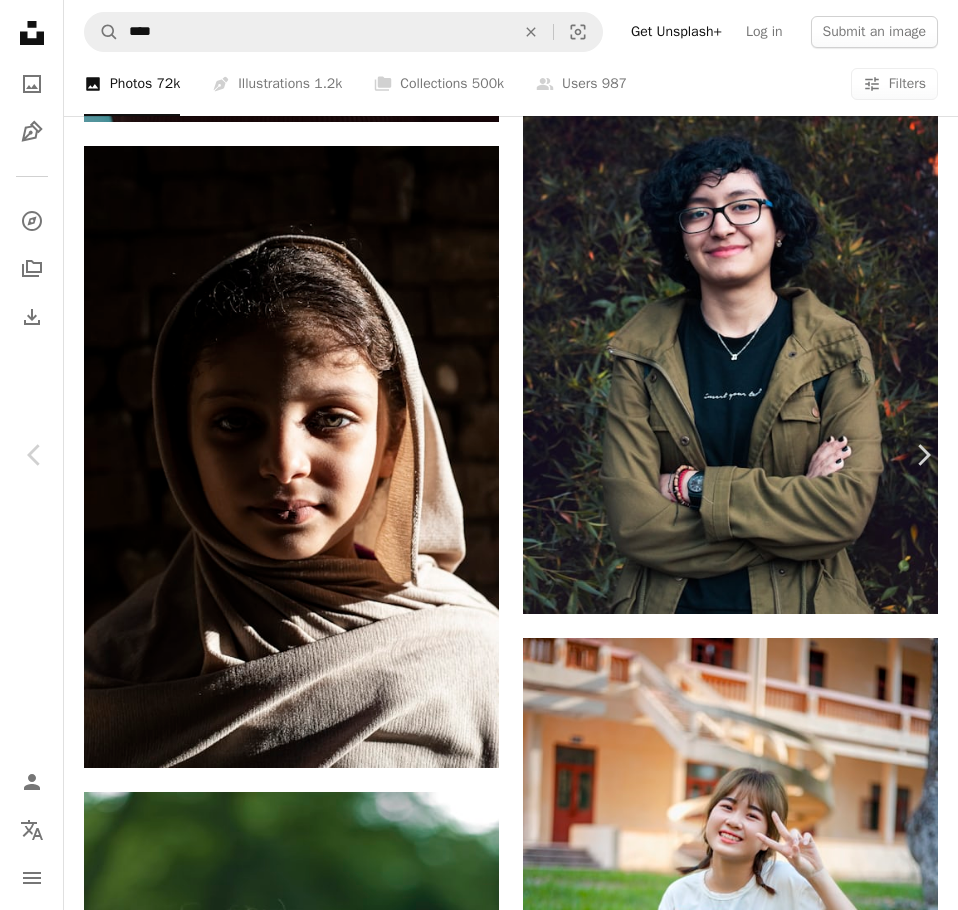 scroll, scrollTop: 2700, scrollLeft: 0, axis: vertical 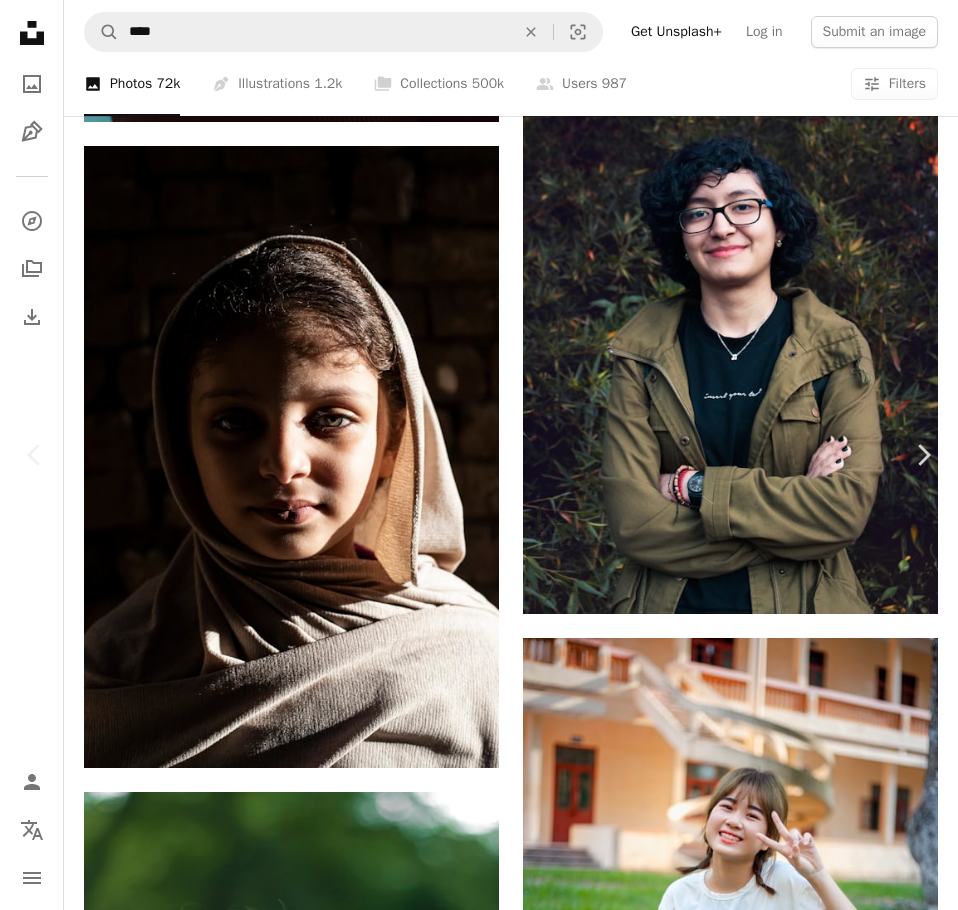 click on "Download free" at bounding box center [763, 6887] 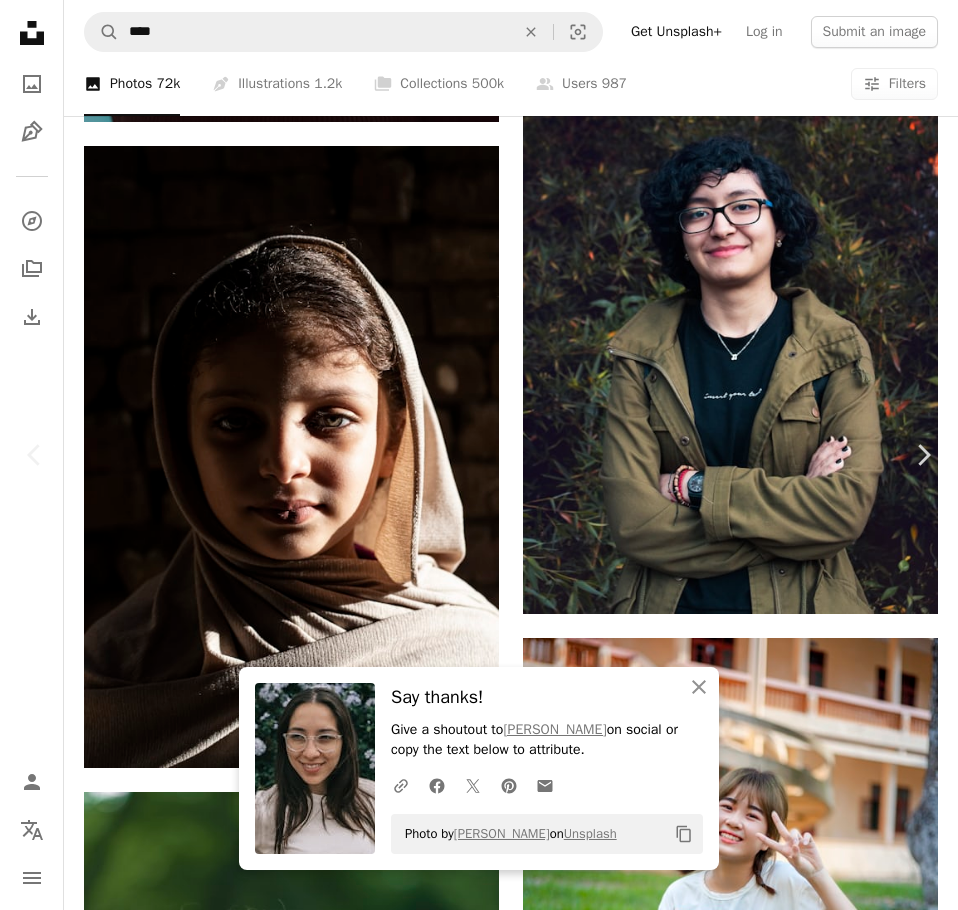 click on "Download free" at bounding box center (763, 6887) 